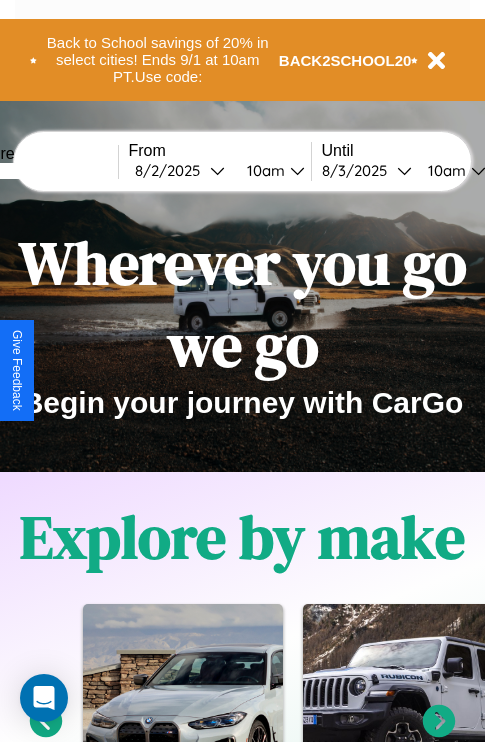 scroll, scrollTop: 0, scrollLeft: 0, axis: both 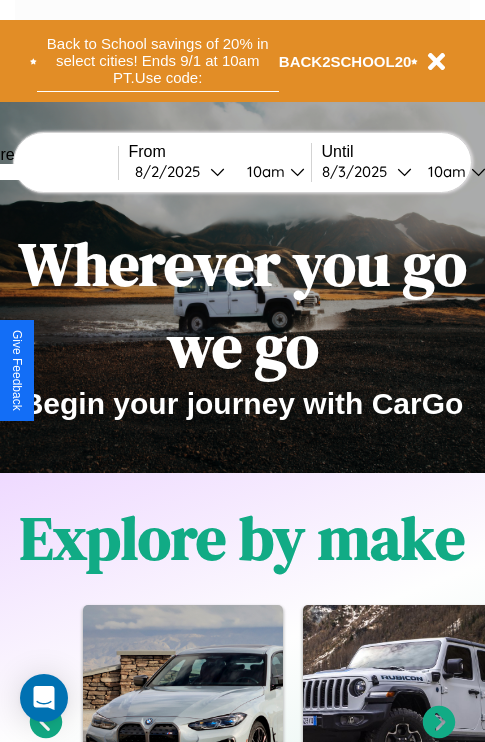 click on "Back to School savings of 20% in select cities! Ends 9/1 at 10am PT.  Use code:" at bounding box center (158, 61) 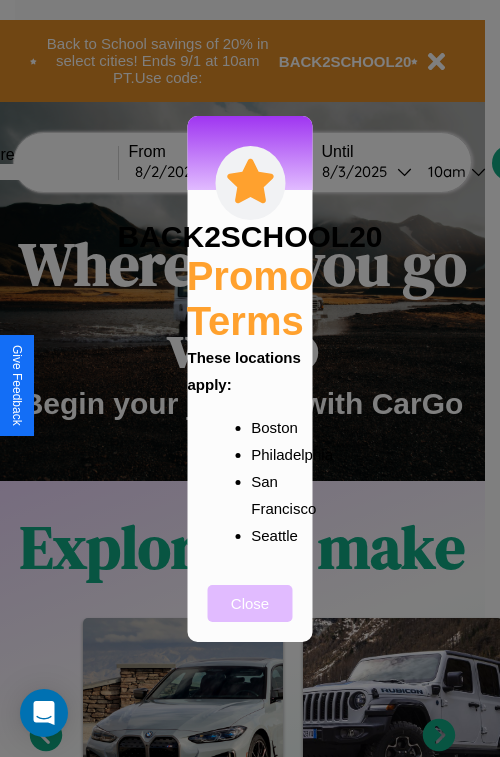 click on "Close" at bounding box center (250, 603) 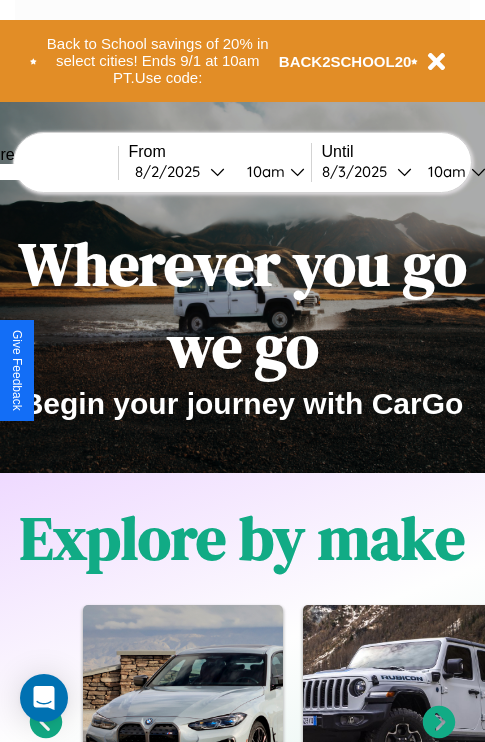 click at bounding box center [43, 172] 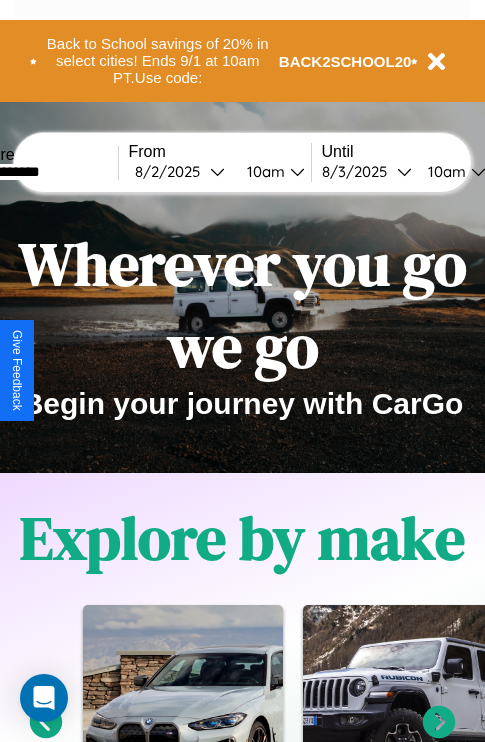 type on "**********" 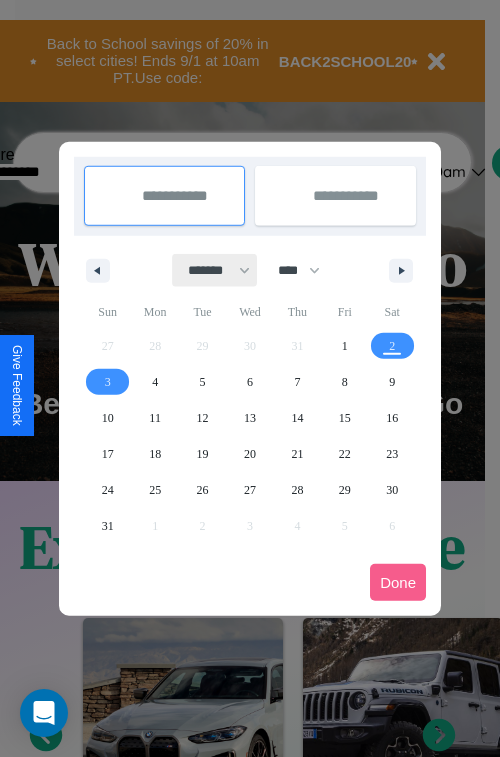 click on "******* ******** ***** ***** *** **** **** ****** ********* ******* ******** ********" at bounding box center [215, 270] 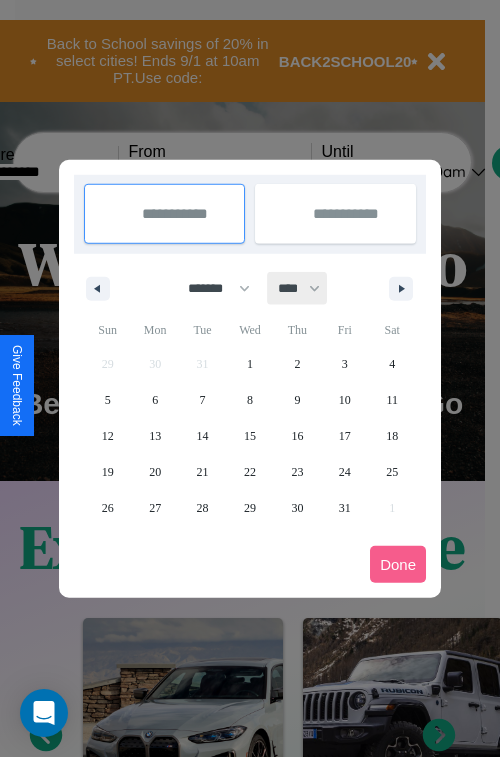 click on "**** **** **** **** **** **** **** **** **** **** **** **** **** **** **** **** **** **** **** **** **** **** **** **** **** **** **** **** **** **** **** **** **** **** **** **** **** **** **** **** **** **** **** **** **** **** **** **** **** **** **** **** **** **** **** **** **** **** **** **** **** **** **** **** **** **** **** **** **** **** **** **** **** **** **** **** **** **** **** **** **** **** **** **** **** **** **** **** **** **** **** **** **** **** **** **** **** **** **** **** **** **** **** **** **** **** **** **** **** **** **** **** **** **** **** **** **** **** **** **** ****" at bounding box center (298, 288) 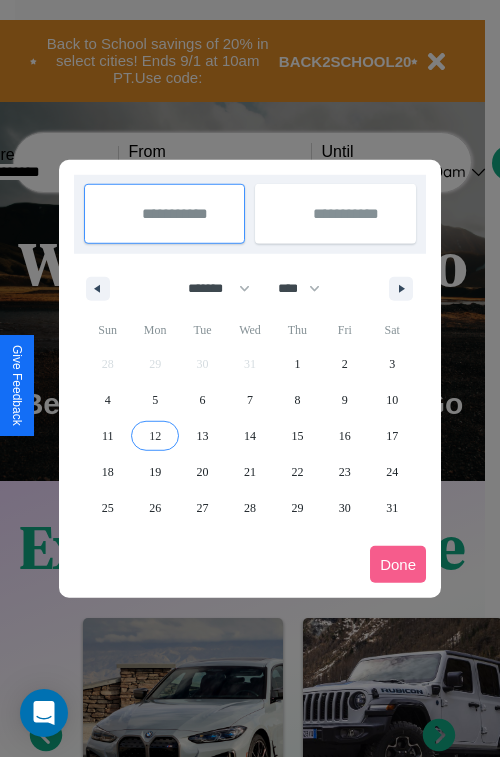 click on "12" at bounding box center (155, 436) 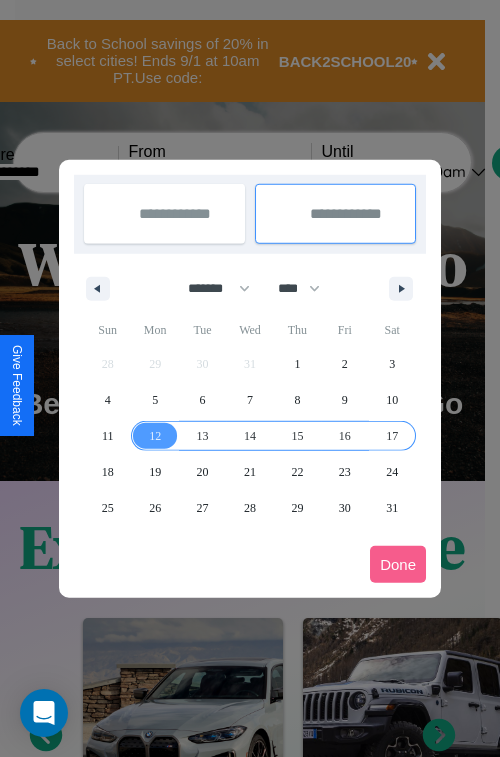 click on "17" at bounding box center [392, 436] 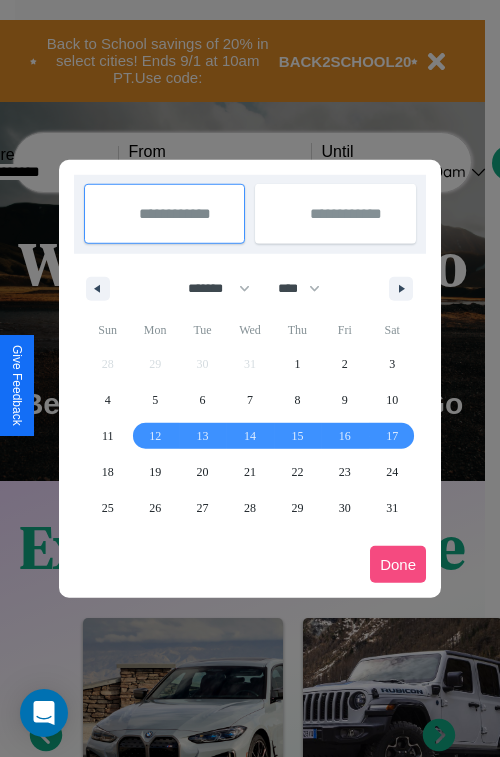 click on "Done" at bounding box center [398, 564] 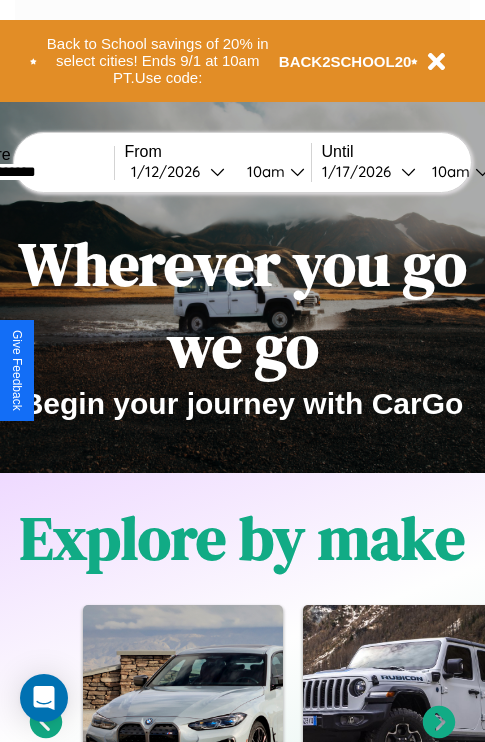 click on "10am" at bounding box center (263, 171) 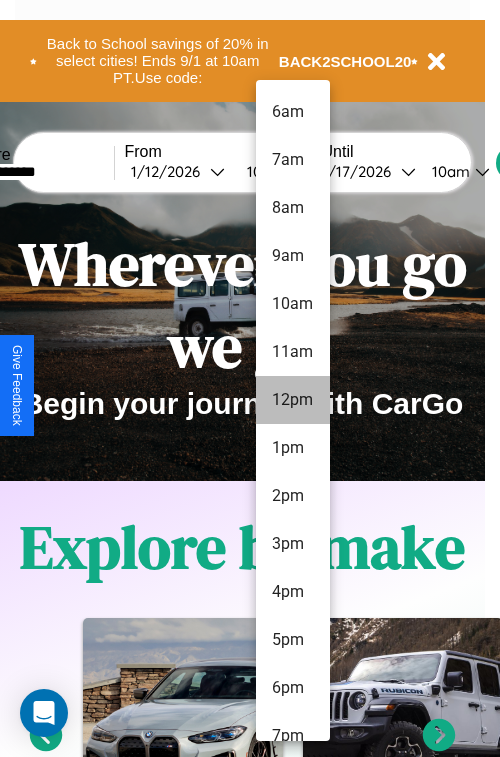 click on "12pm" at bounding box center (293, 400) 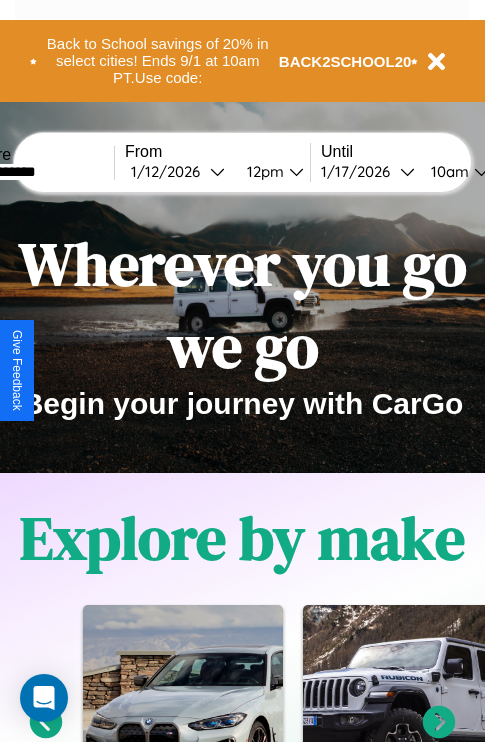 scroll, scrollTop: 0, scrollLeft: 71, axis: horizontal 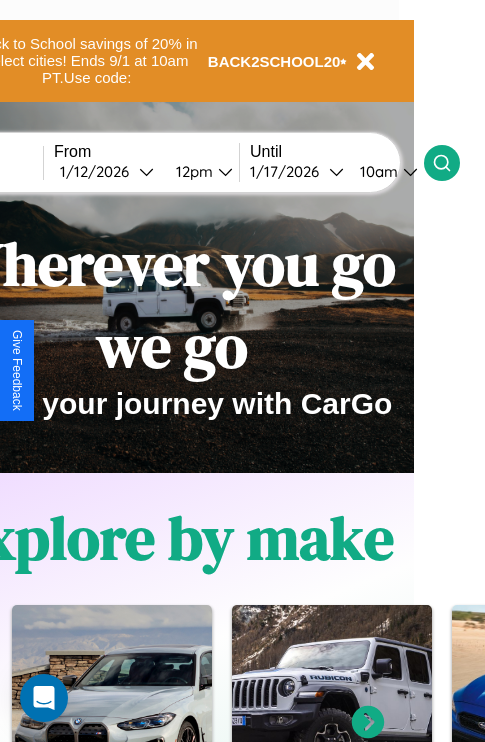 click 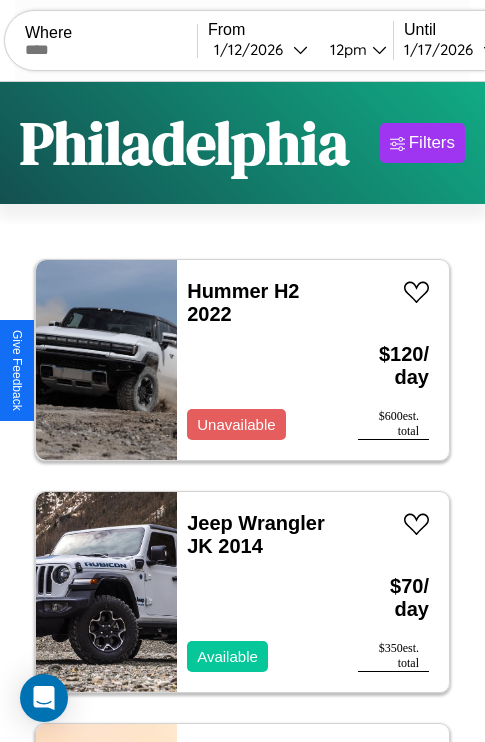 scroll, scrollTop: 79, scrollLeft: 0, axis: vertical 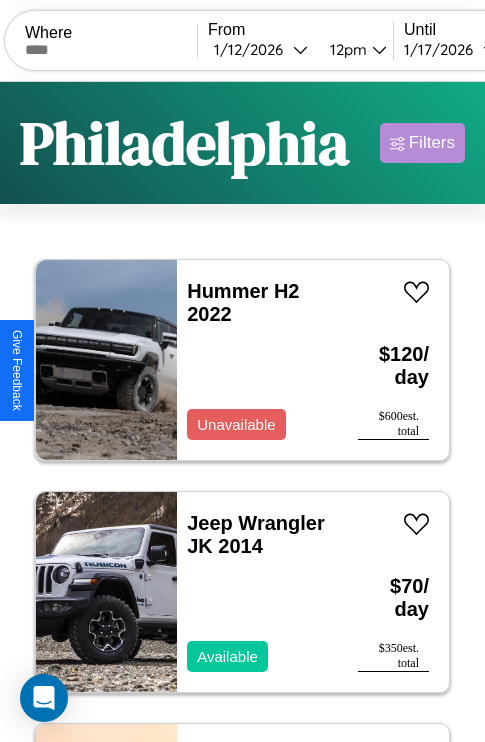 click on "Filters" at bounding box center (432, 143) 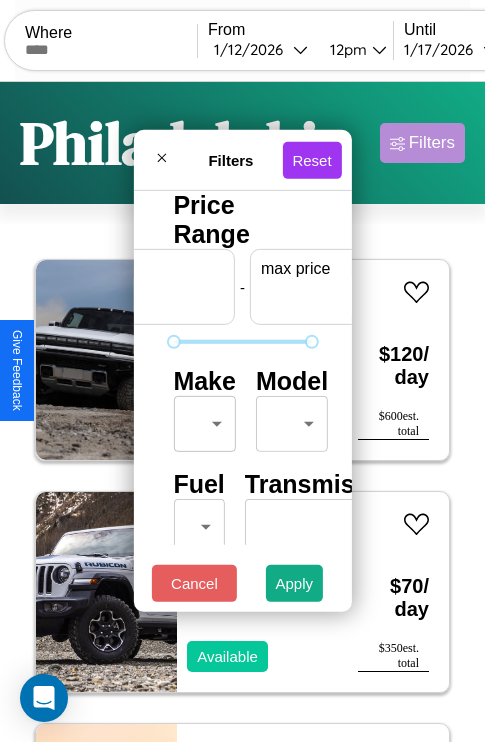 scroll, scrollTop: 0, scrollLeft: 124, axis: horizontal 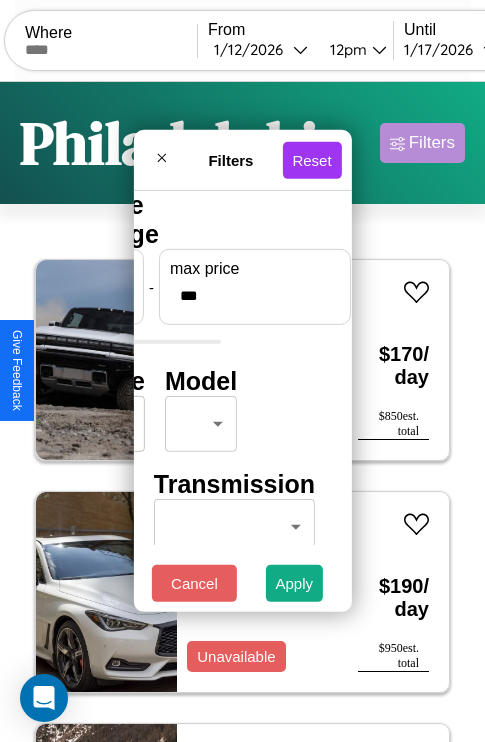 type on "***" 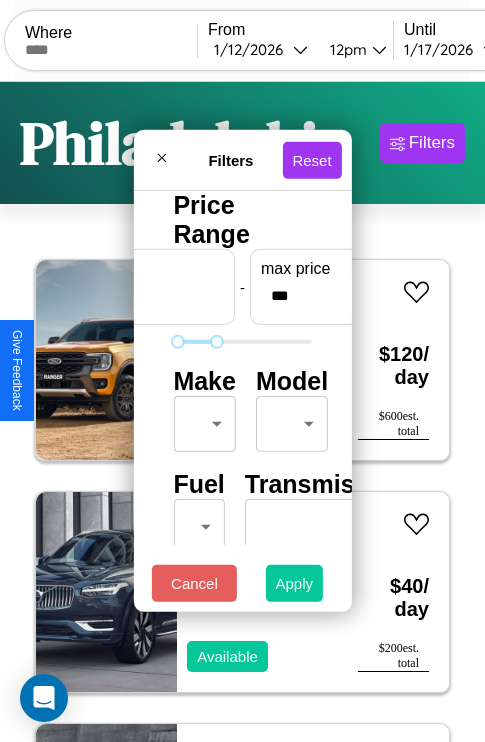 type on "**" 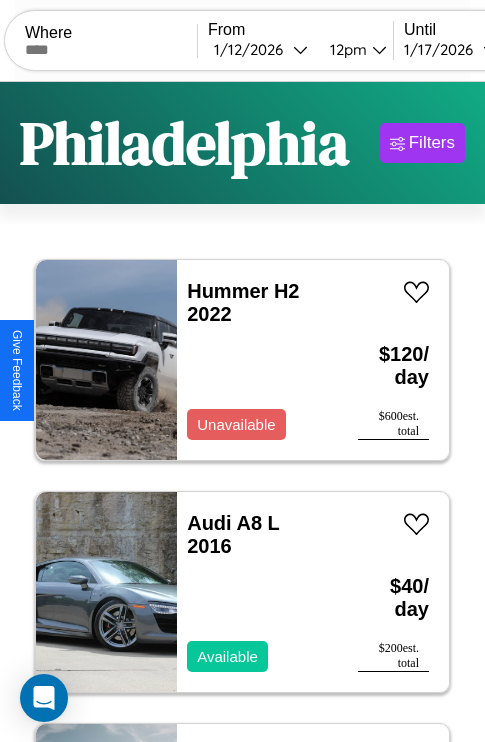 scroll, scrollTop: 95, scrollLeft: 0, axis: vertical 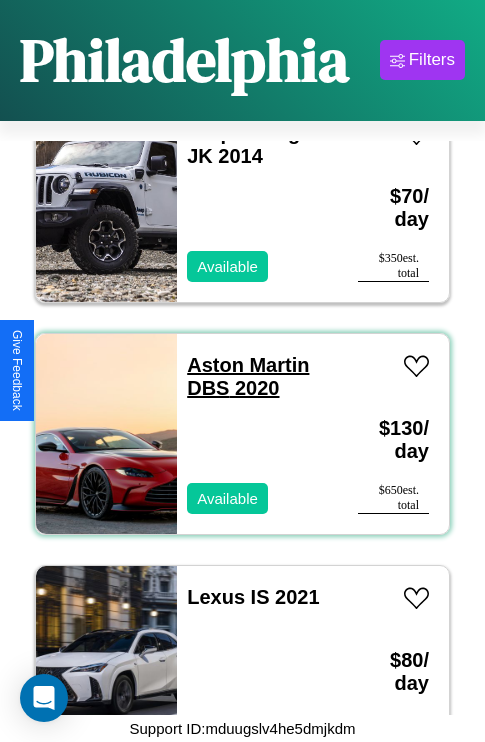 click on "Aston Martin   DBS   2020" at bounding box center [248, 376] 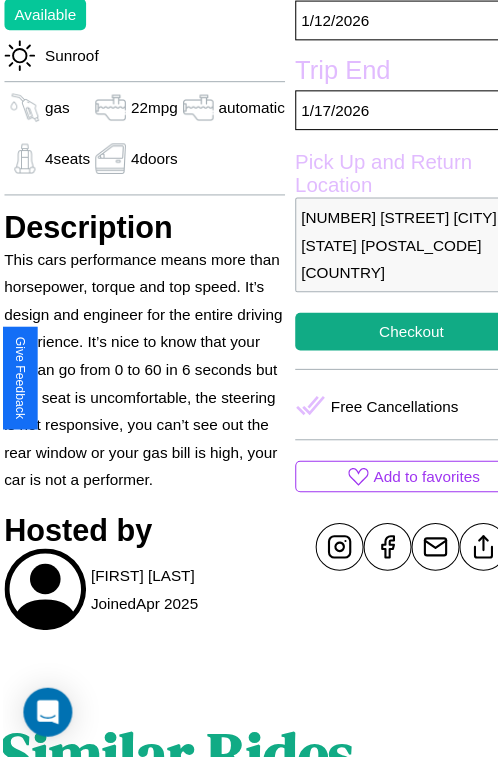 scroll, scrollTop: 668, scrollLeft: 84, axis: both 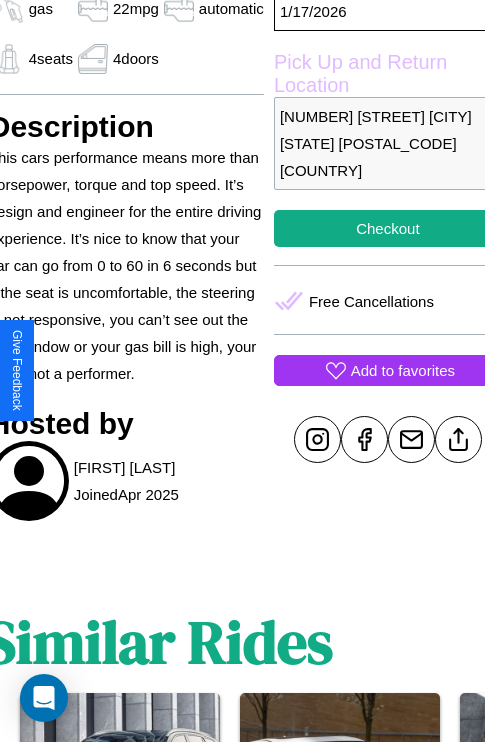 click on "Add to favorites" at bounding box center [403, 370] 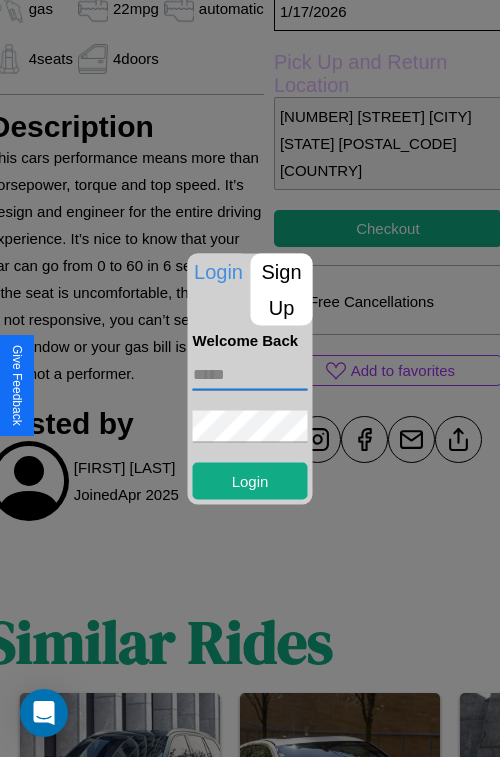 click at bounding box center (250, 374) 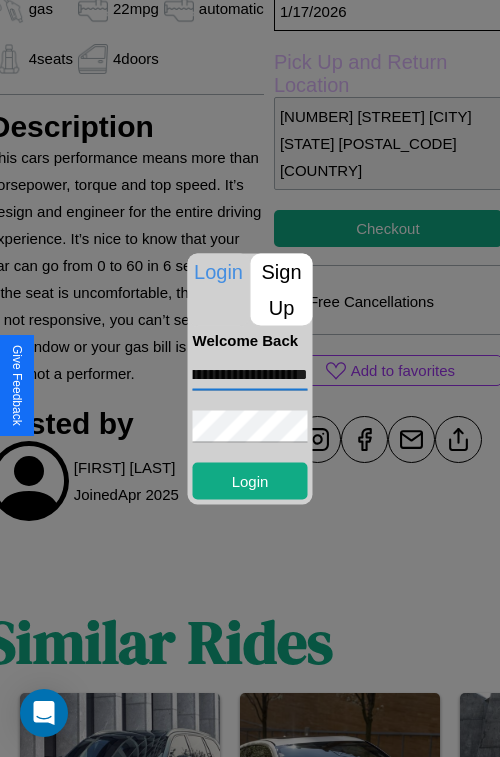 scroll, scrollTop: 0, scrollLeft: 83, axis: horizontal 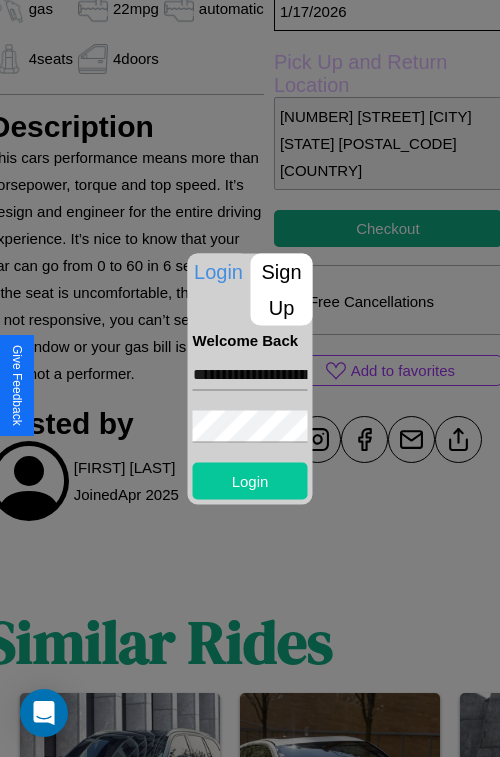 click on "Login" at bounding box center (250, 480) 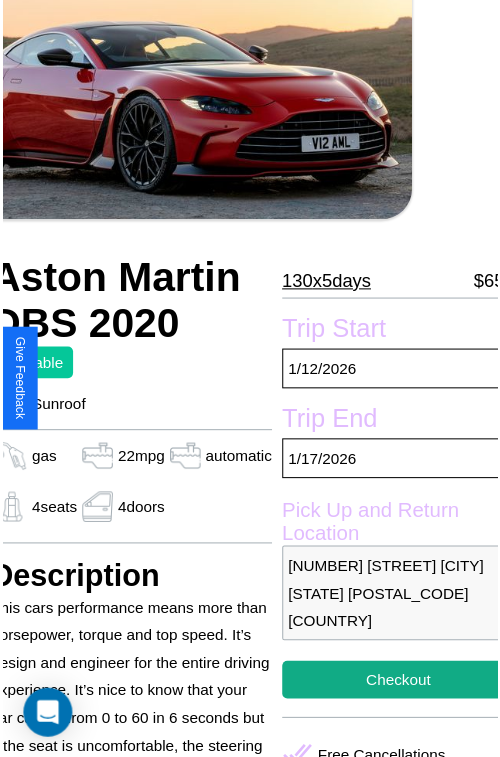 scroll, scrollTop: 221, scrollLeft: 84, axis: both 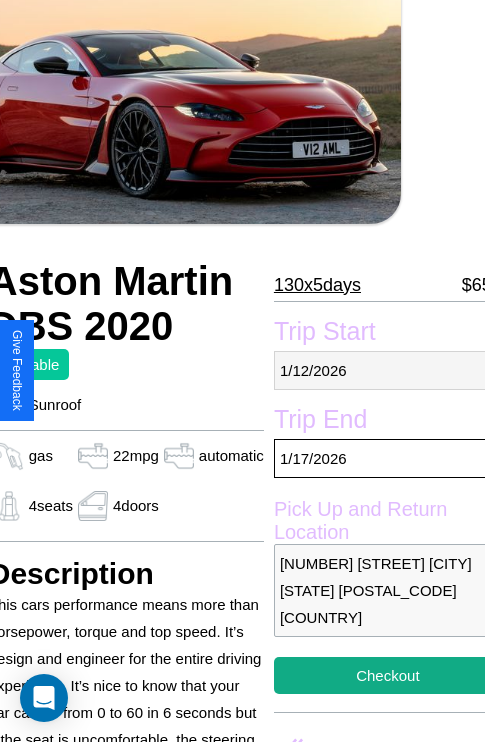 click on "1 / 12 / 2026" at bounding box center (388, 370) 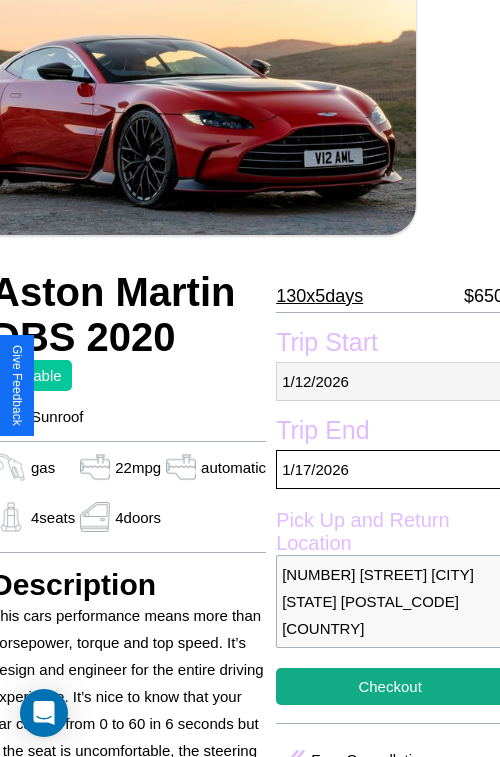 select on "*" 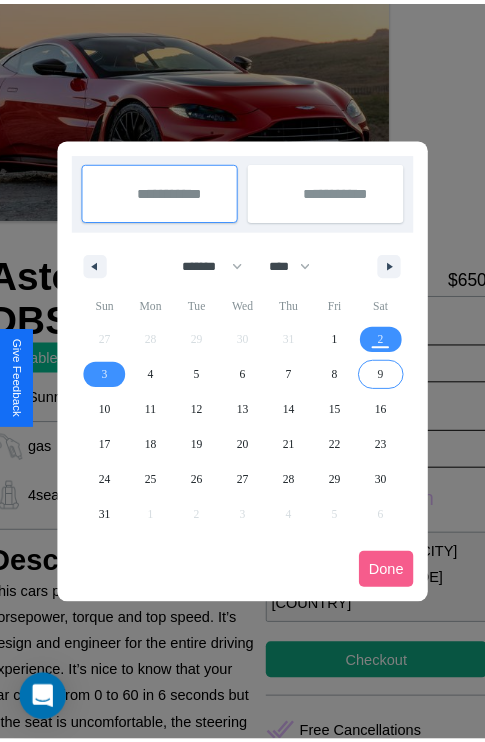 scroll, scrollTop: 0, scrollLeft: 84, axis: horizontal 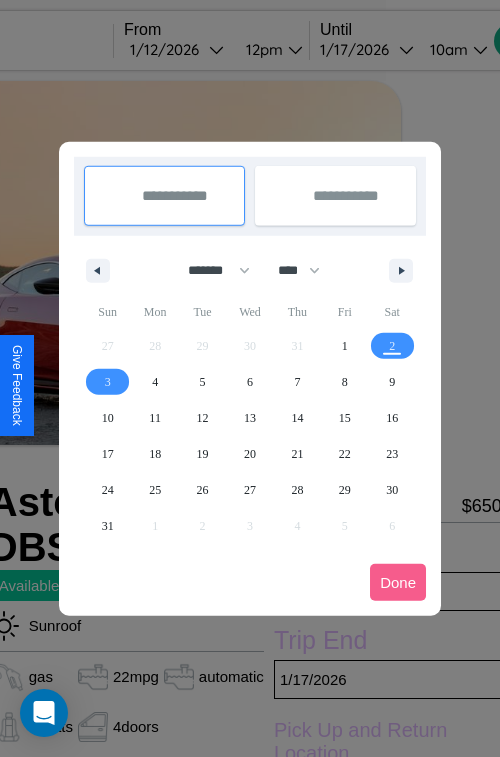 click at bounding box center [250, 378] 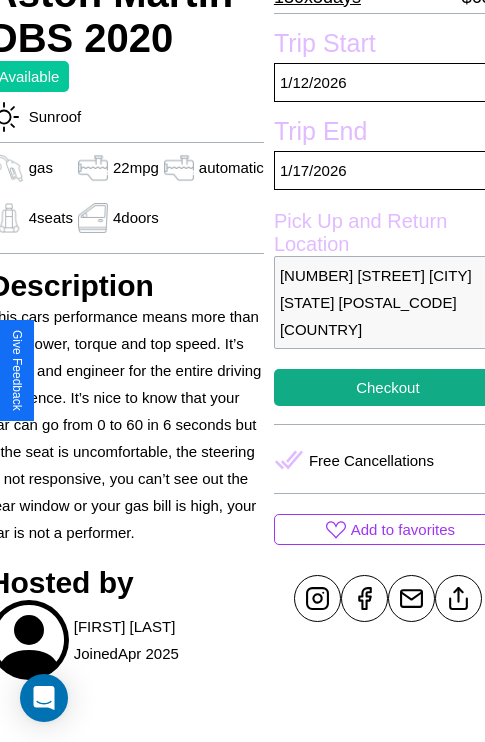 scroll, scrollTop: 526, scrollLeft: 84, axis: both 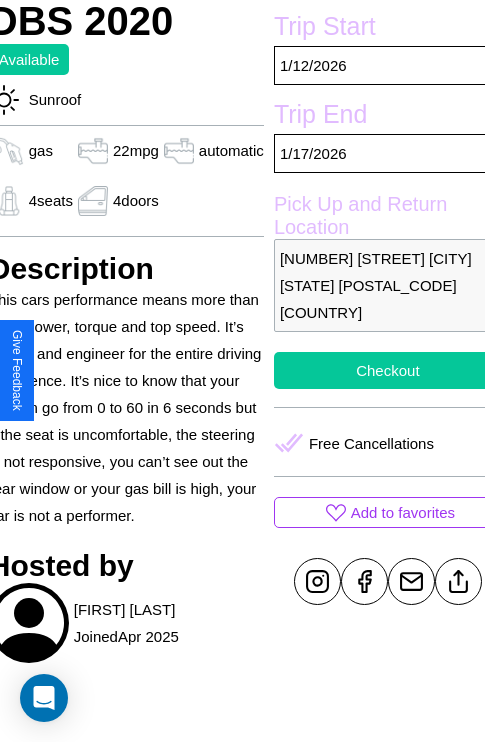 click on "Checkout" at bounding box center [388, 370] 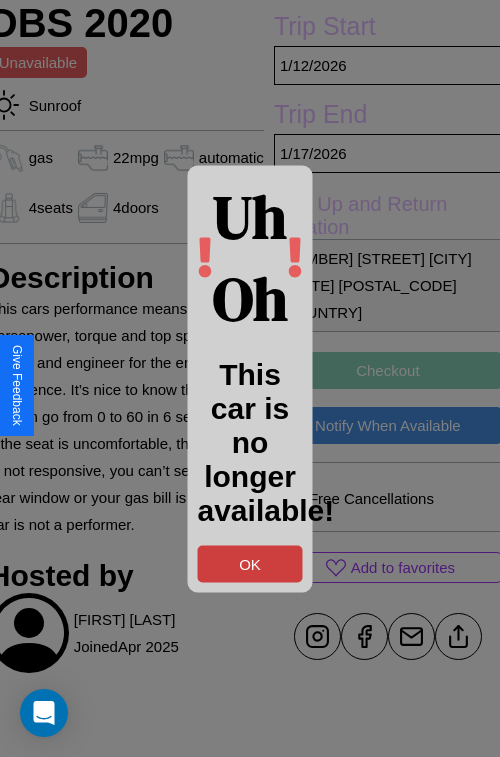 click on "OK" at bounding box center (250, 563) 